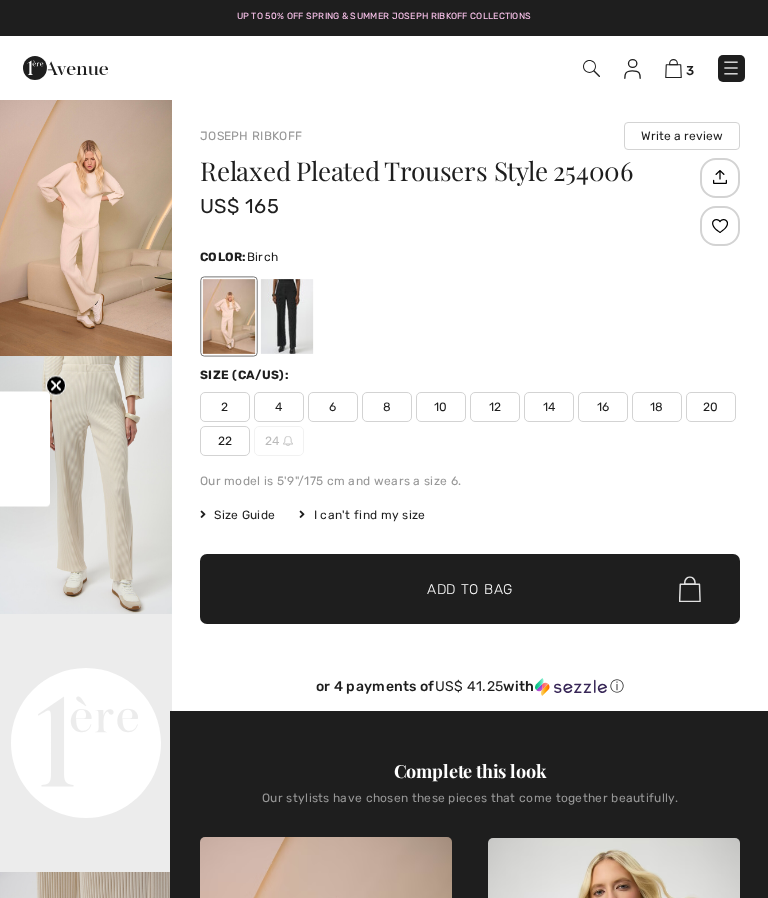 scroll, scrollTop: 0, scrollLeft: 0, axis: both 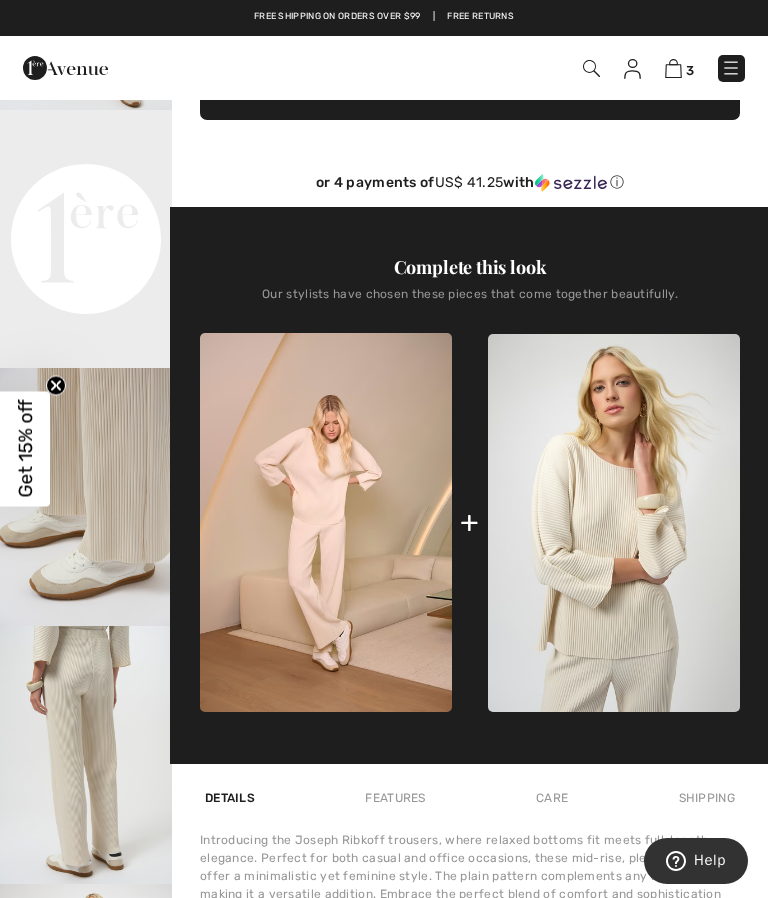 click on "Our stylists have chosen these pieces that come together beautifully." at bounding box center (470, 302) 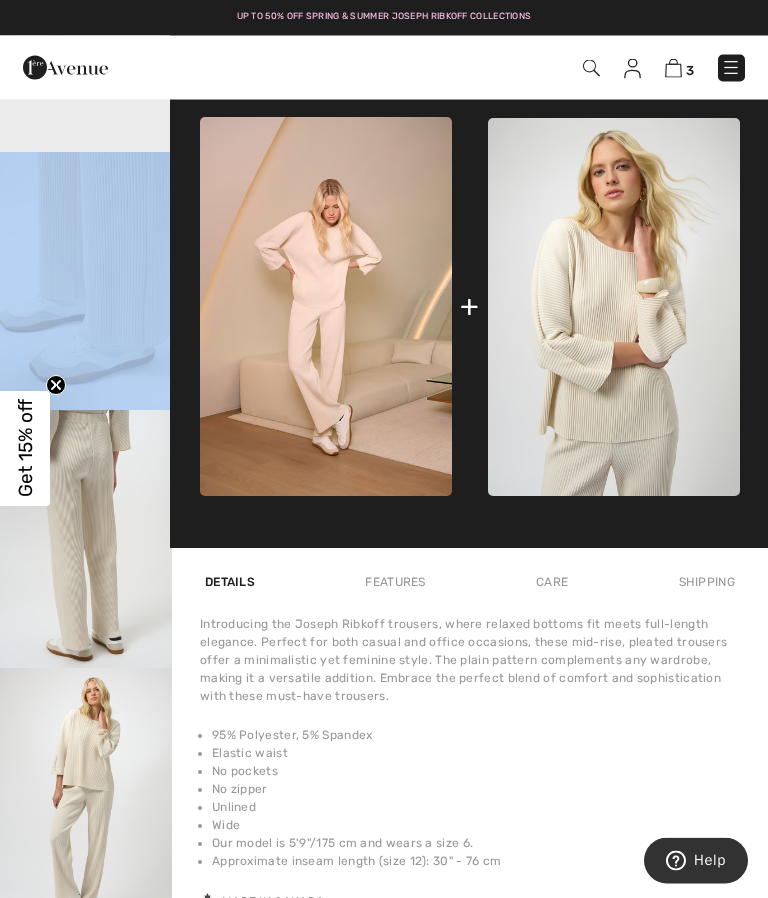 scroll, scrollTop: 722, scrollLeft: 0, axis: vertical 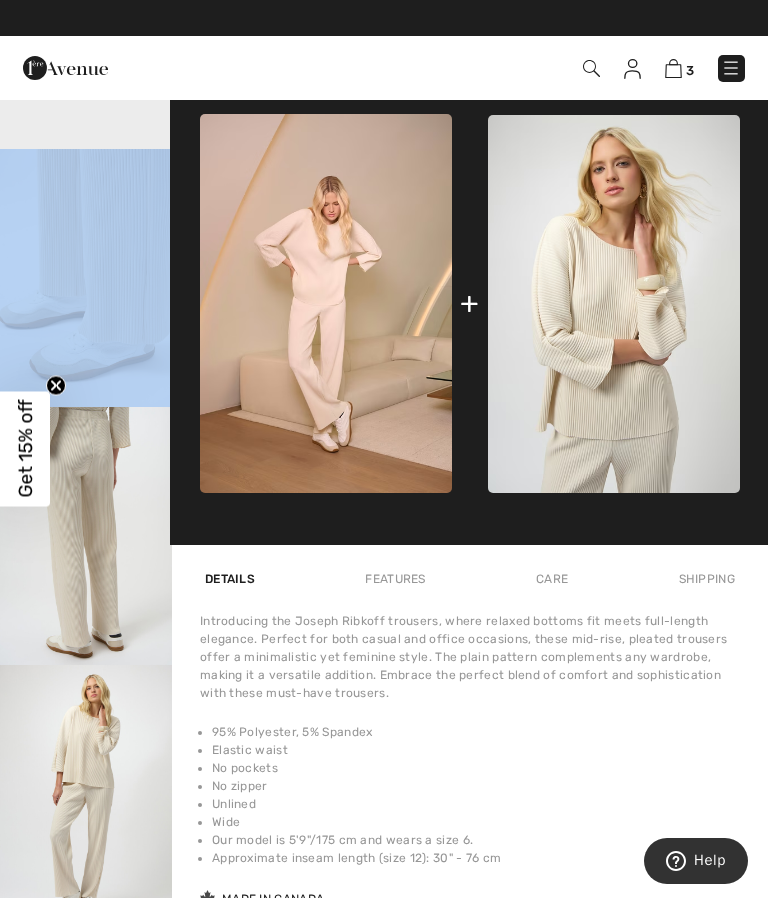 click at bounding box center [673, 68] 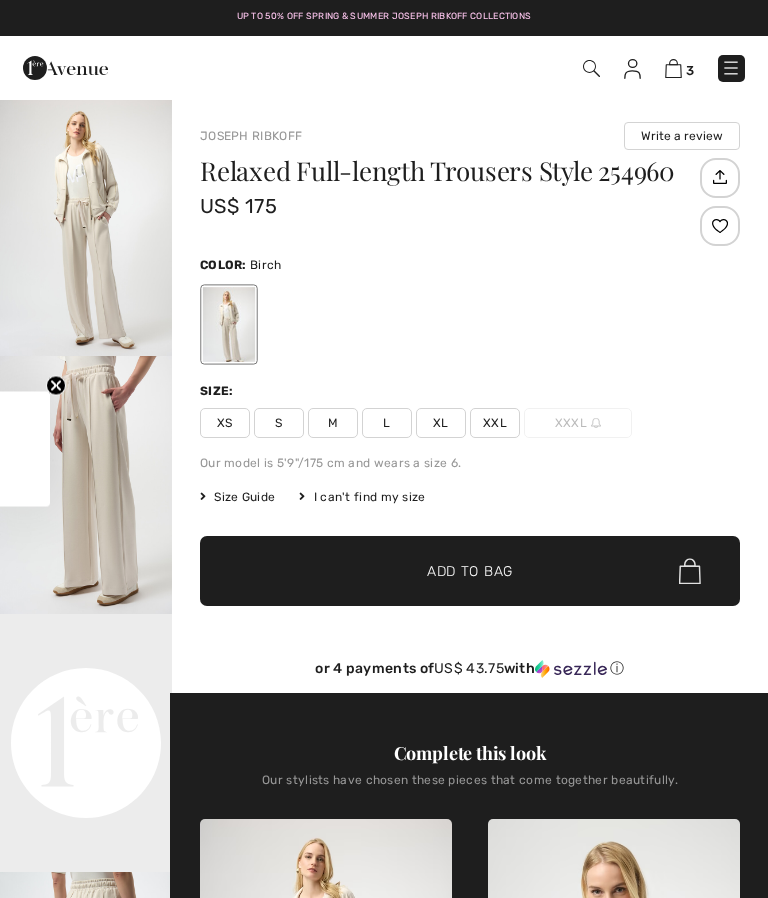 checkbox on "true" 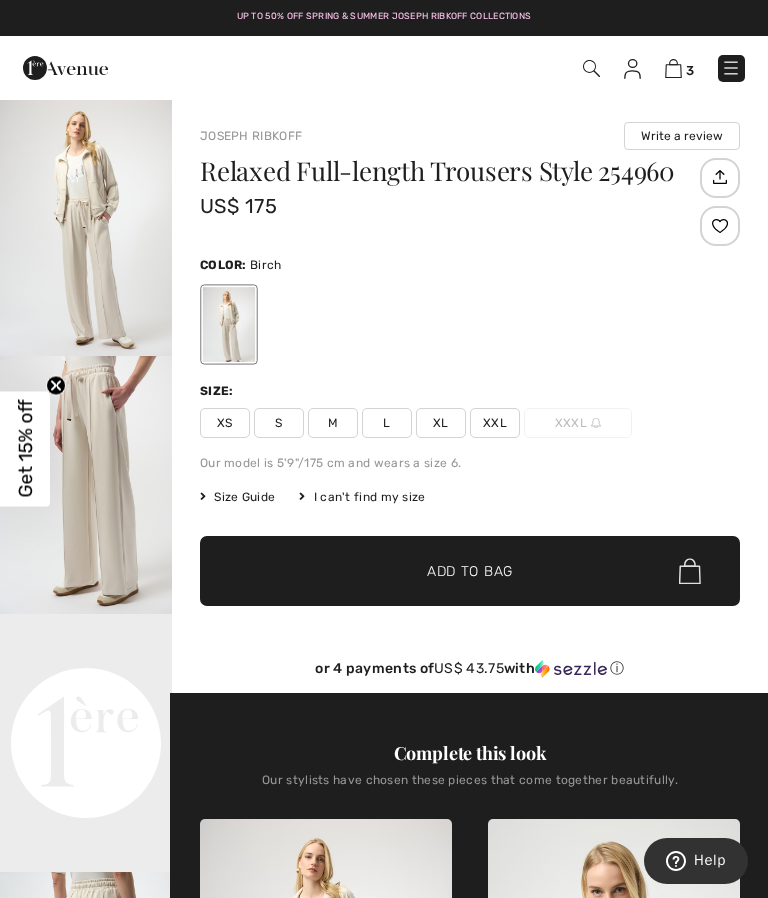 scroll, scrollTop: 155, scrollLeft: 0, axis: vertical 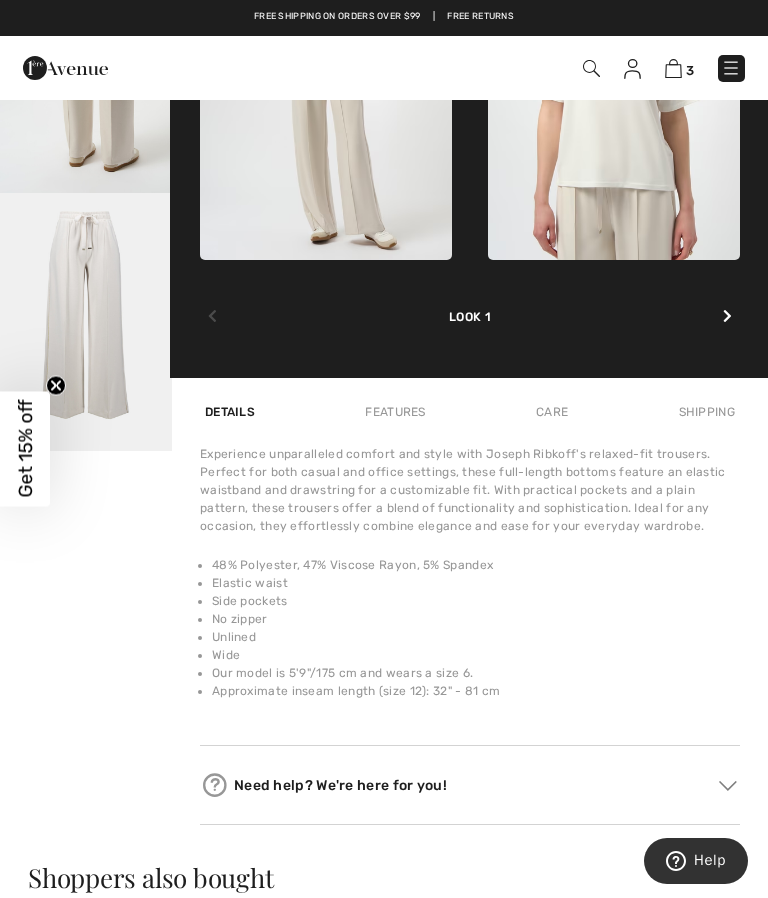 click on "Details
Features
Care
Shipping" at bounding box center (470, 412) 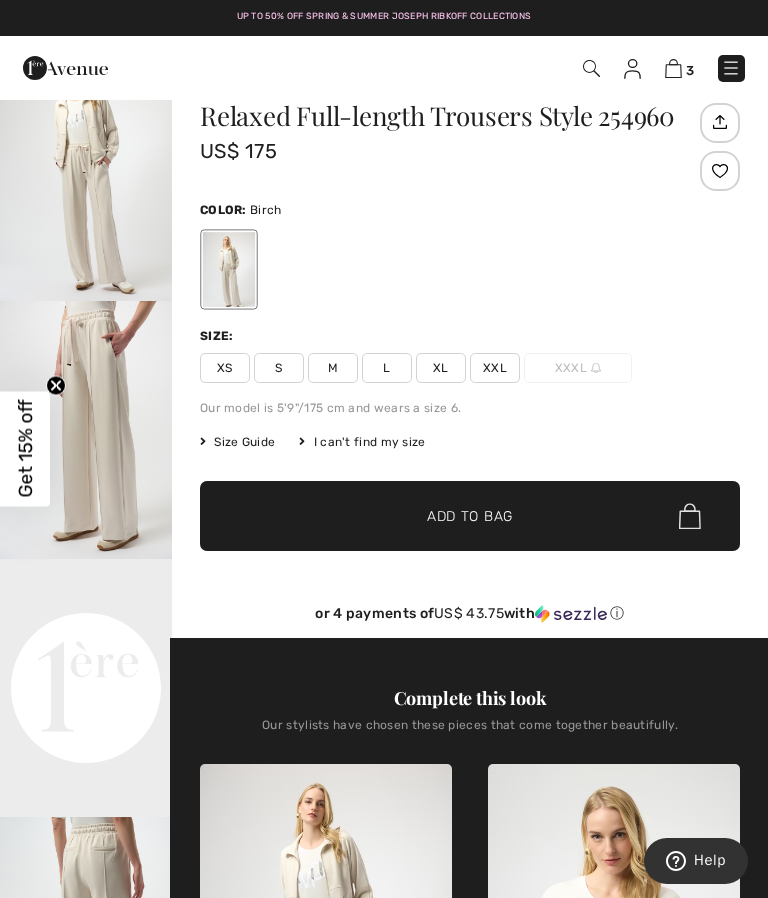 scroll, scrollTop: 0, scrollLeft: 0, axis: both 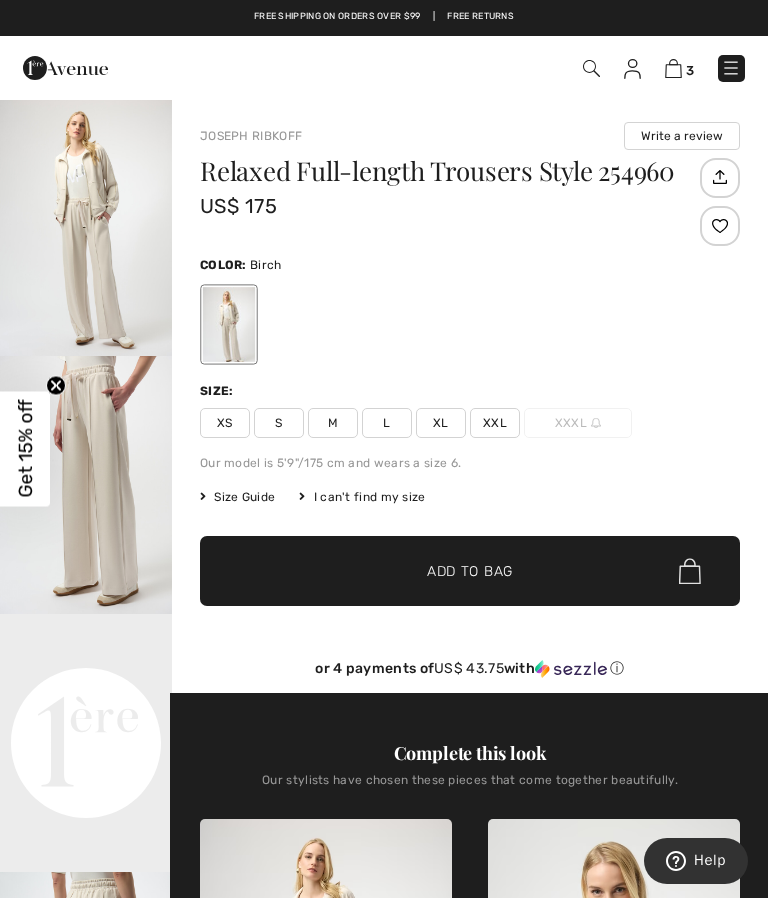 click at bounding box center [673, 68] 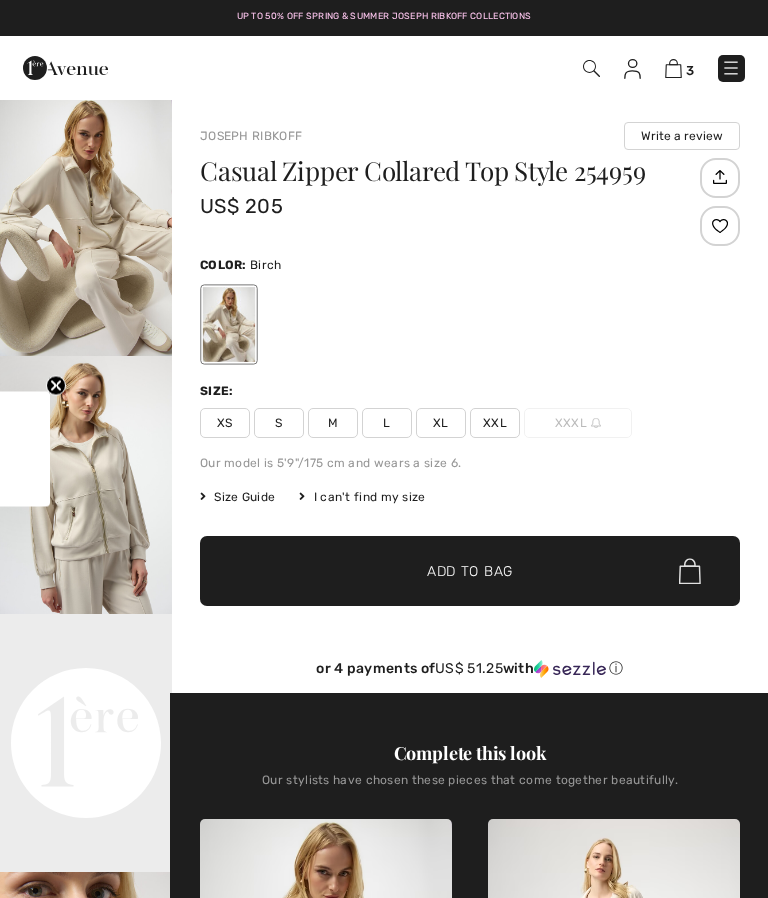 scroll, scrollTop: 837, scrollLeft: 0, axis: vertical 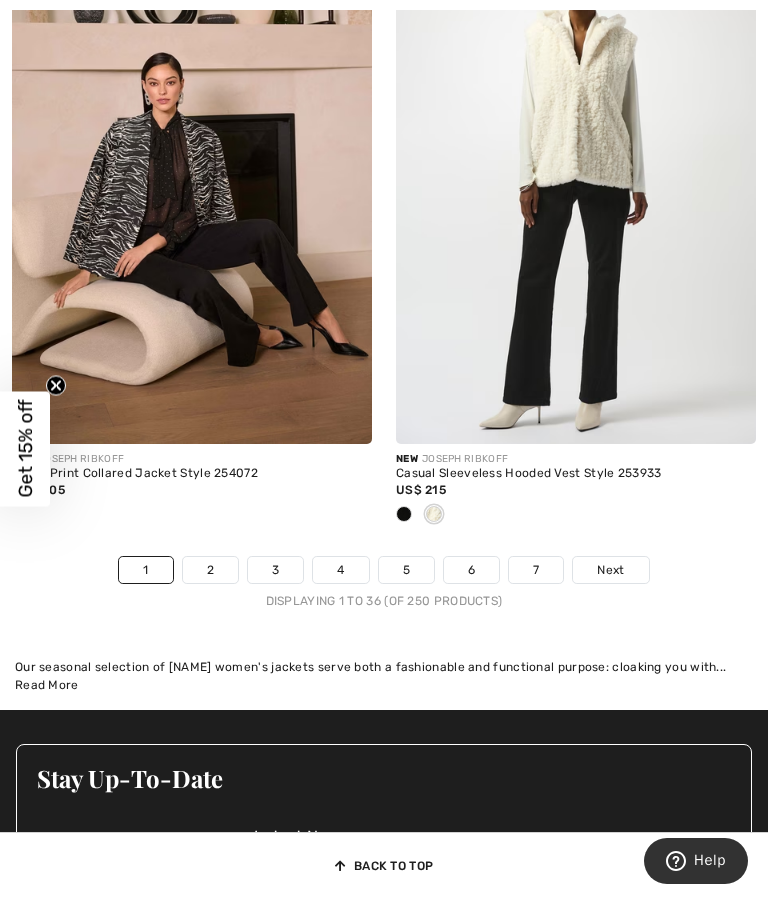 click on "2" at bounding box center (210, 570) 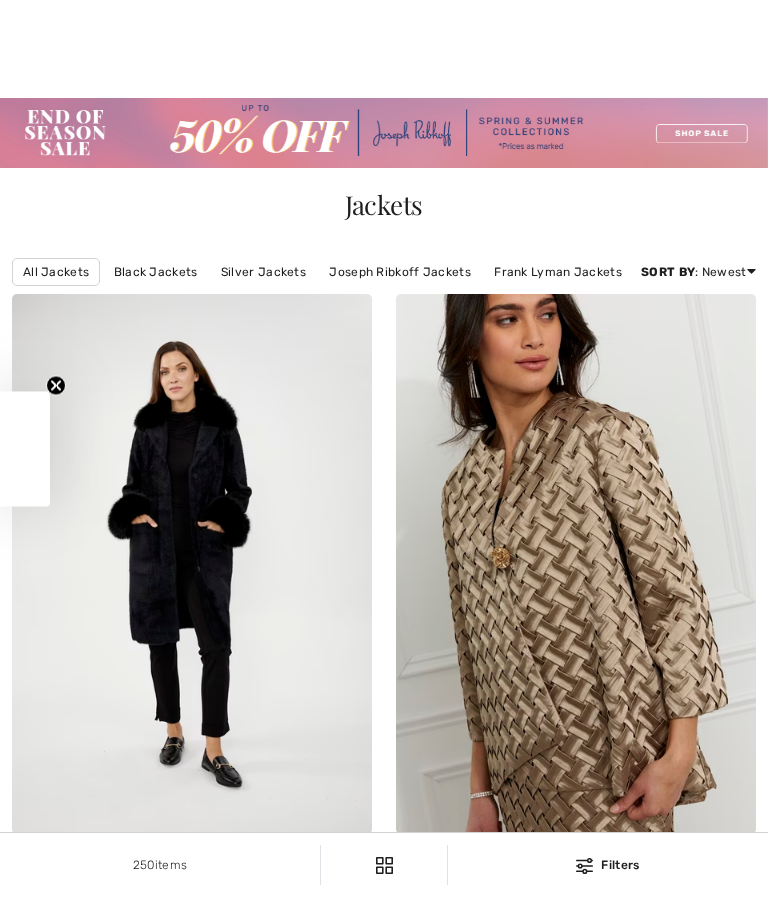 checkbox on "true" 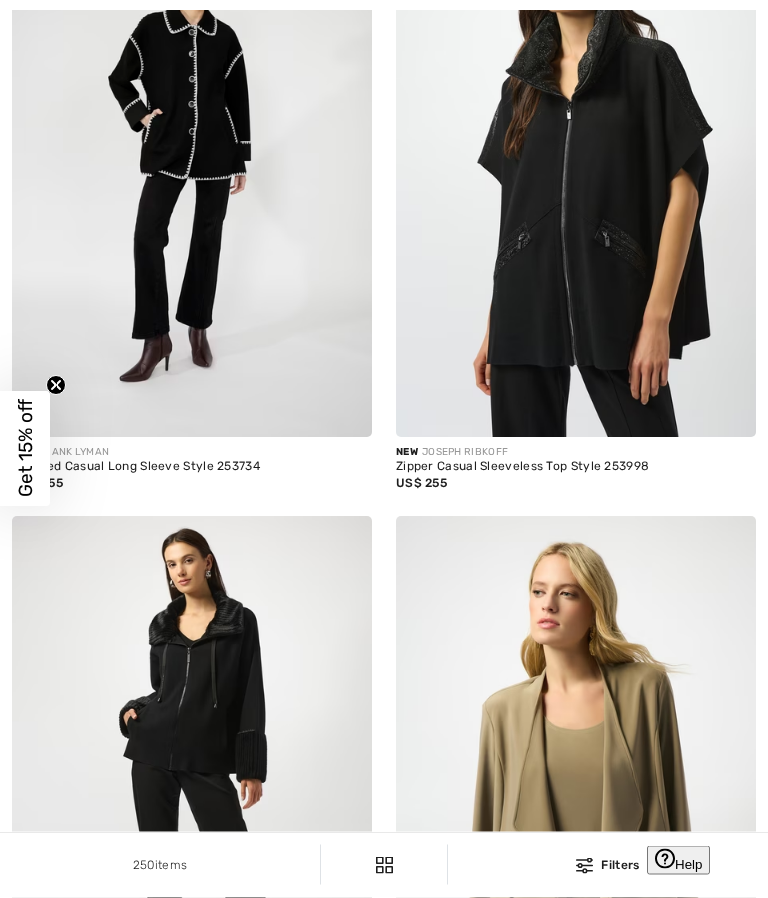 scroll, scrollTop: 1982, scrollLeft: 0, axis: vertical 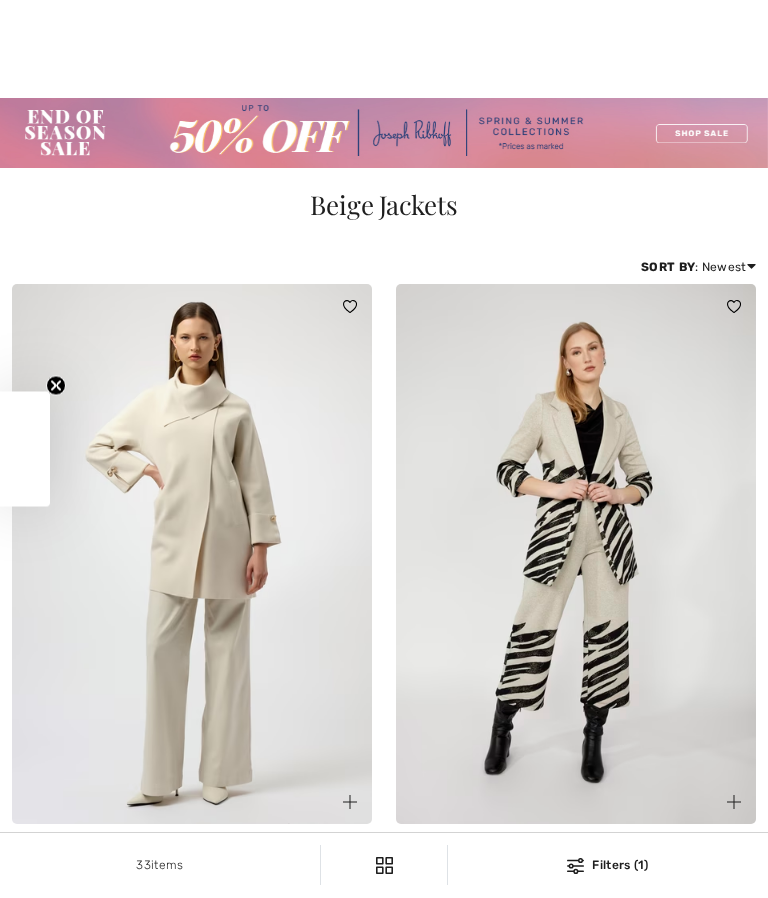 checkbox on "true" 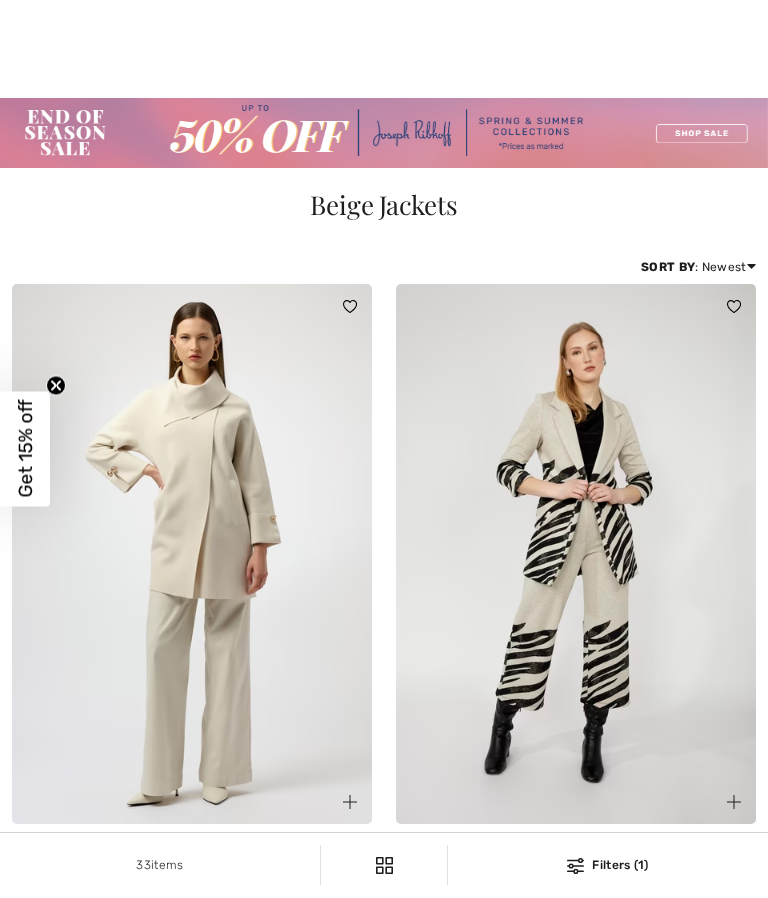 scroll, scrollTop: 18, scrollLeft: 0, axis: vertical 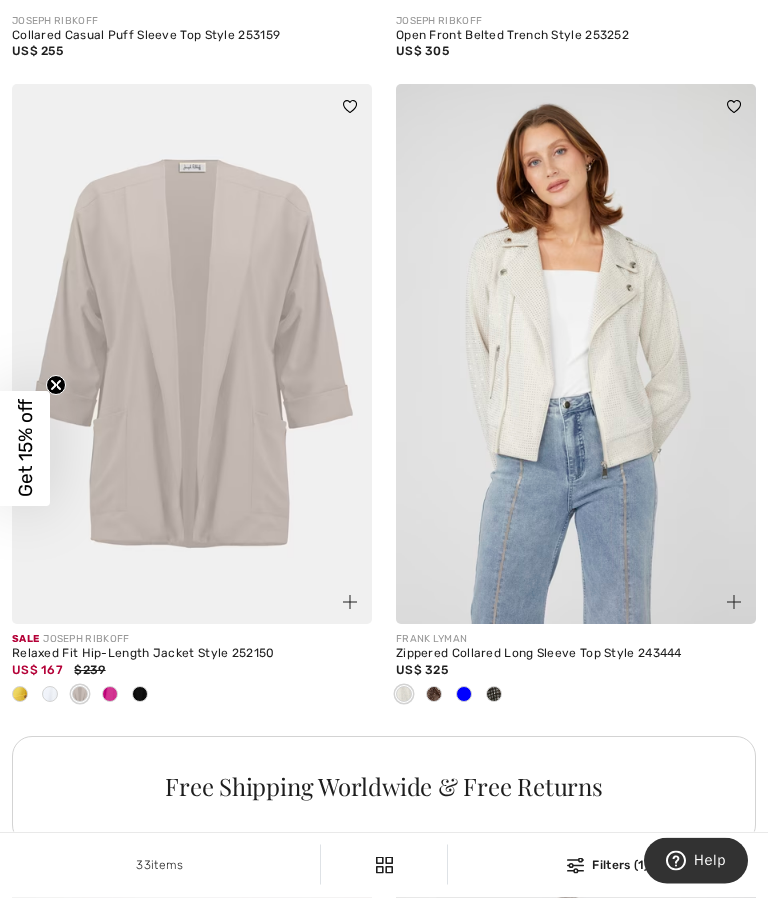 click on "US$ 167
$239" at bounding box center (192, 671) 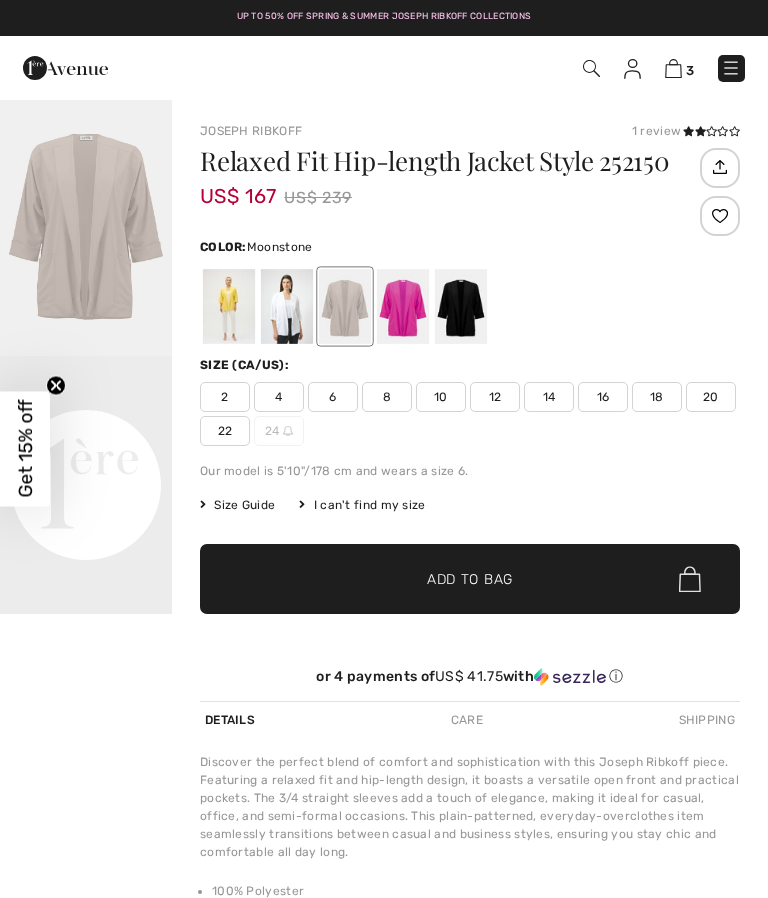 scroll, scrollTop: 0, scrollLeft: 0, axis: both 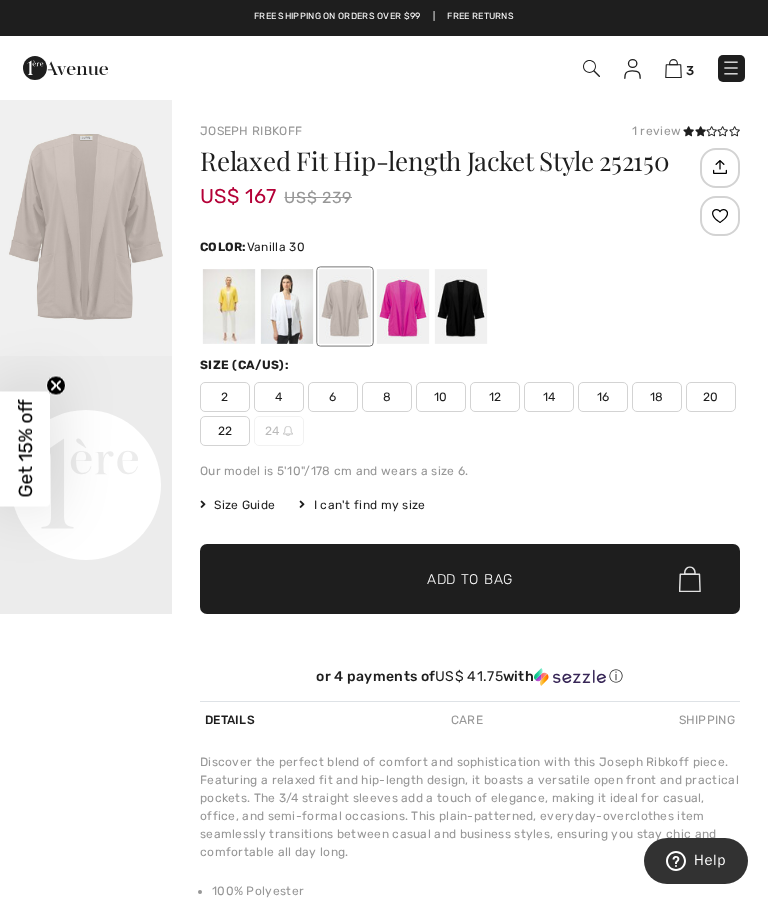 click at bounding box center (287, 306) 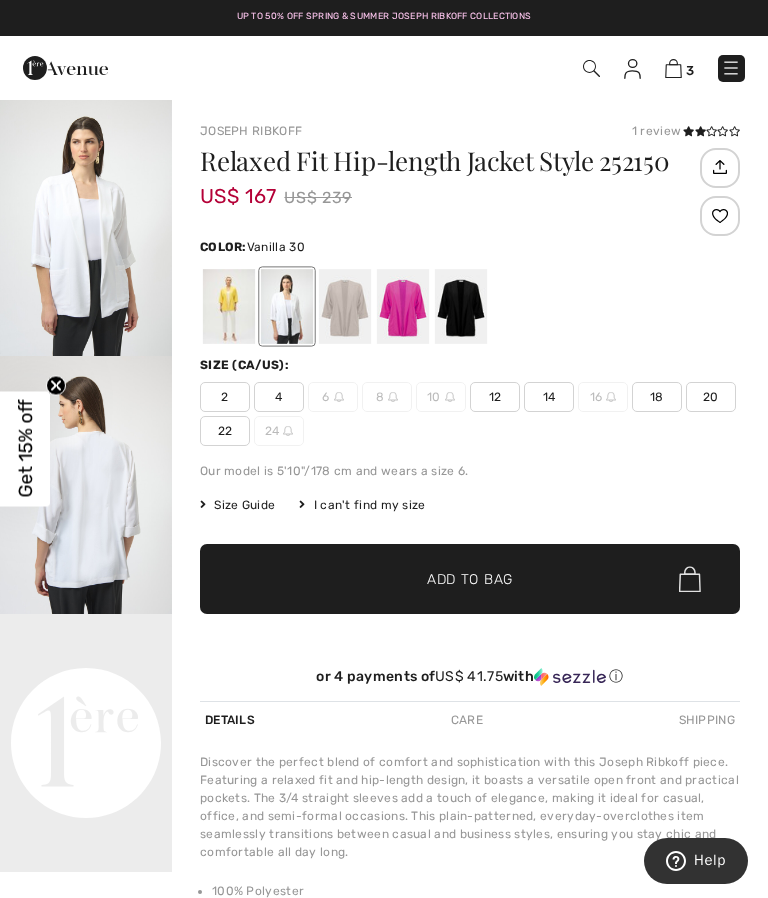 click at bounding box center [229, 306] 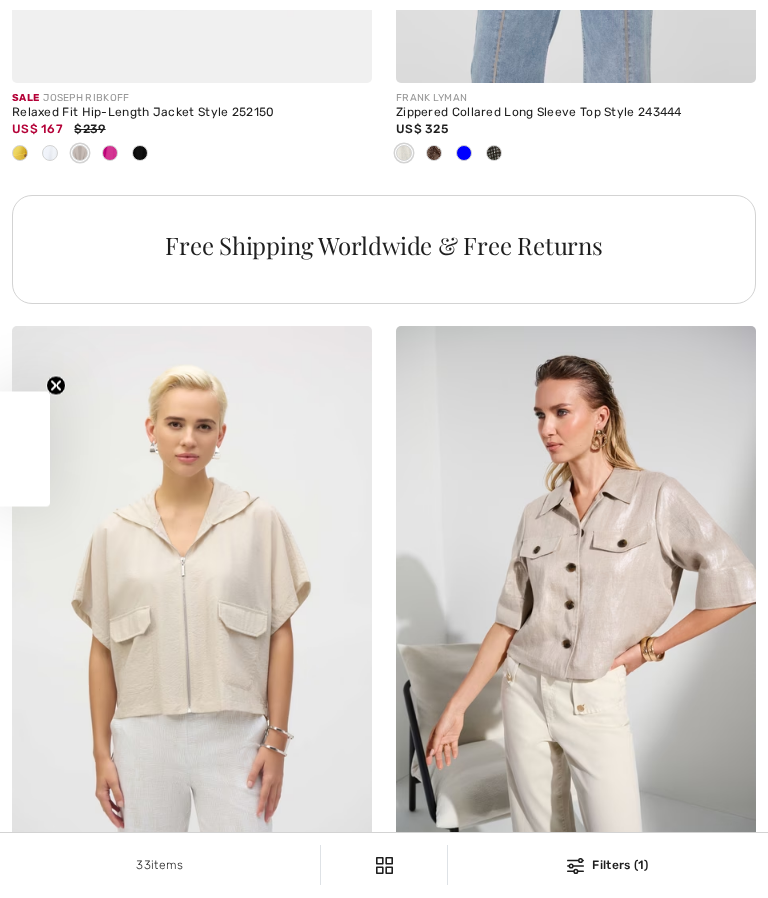 checkbox on "true" 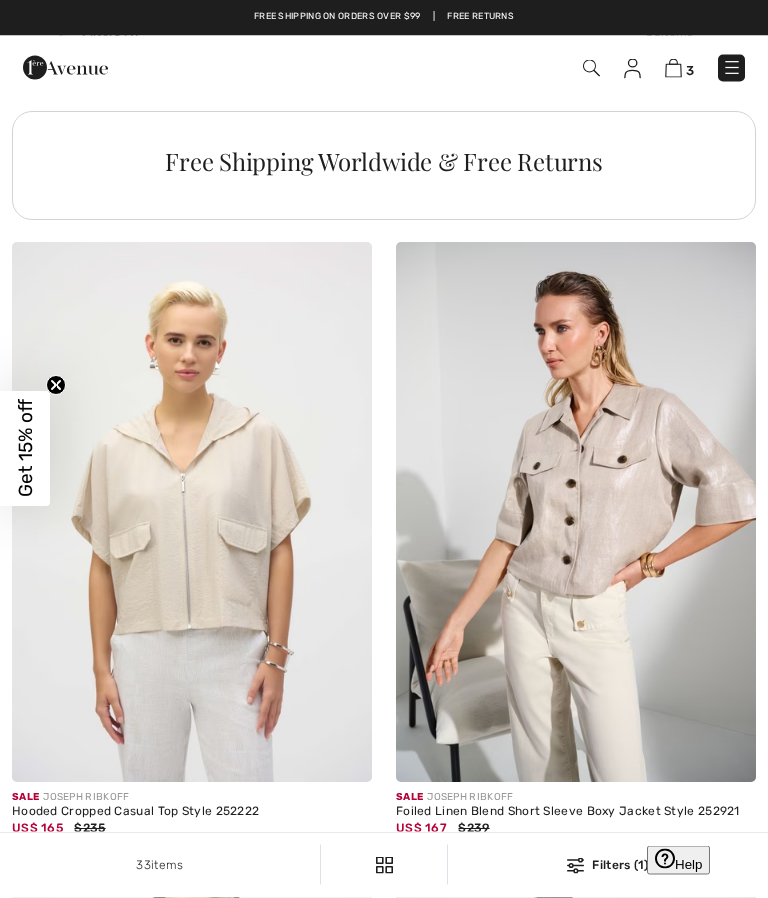 scroll, scrollTop: 3480, scrollLeft: 0, axis: vertical 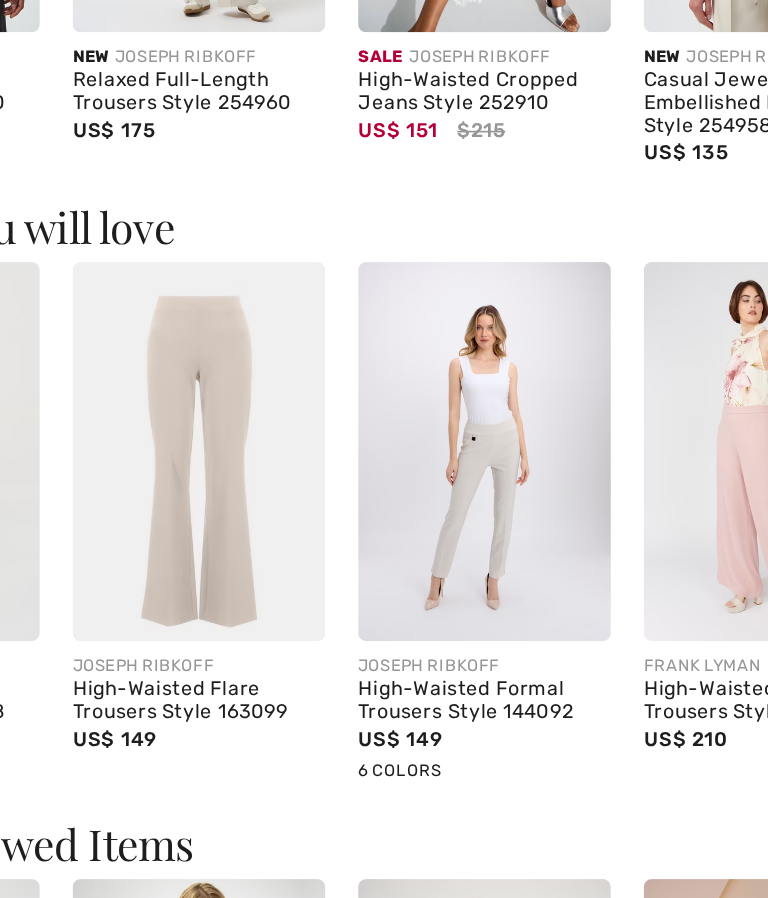 click on "High-Waisted Formal Trousers Style 144092" at bounding box center [461, 647] 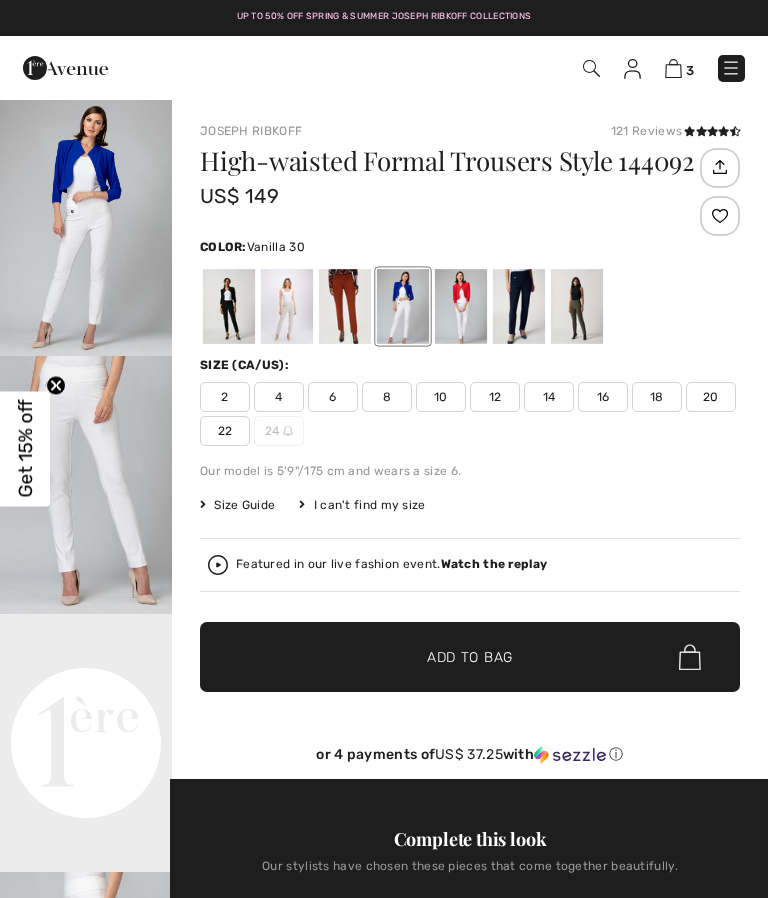 click at bounding box center [287, 306] 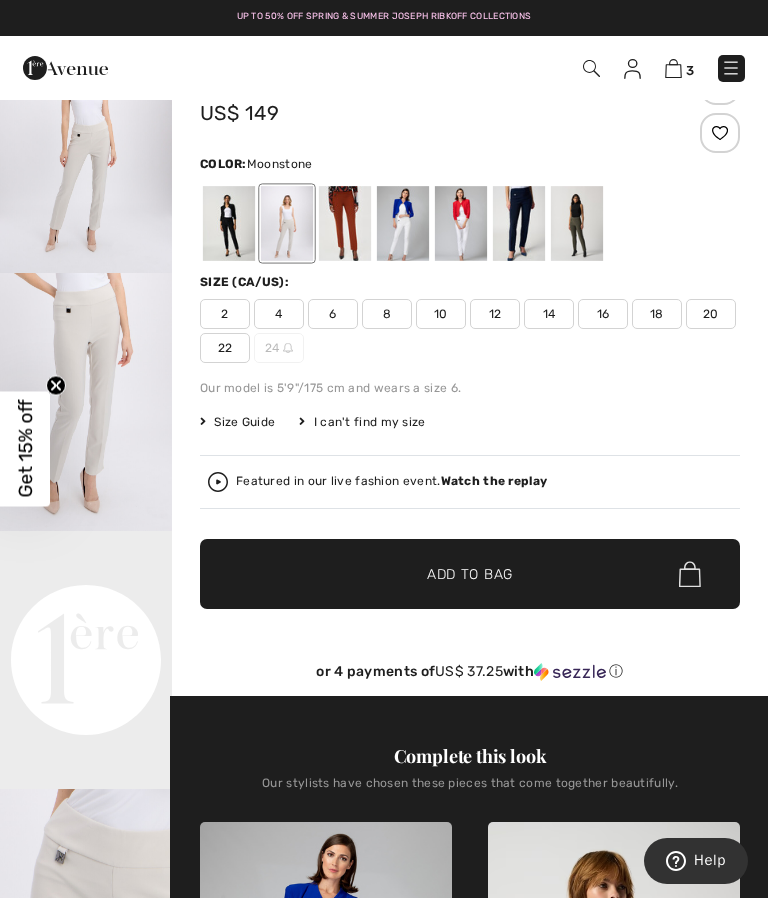 scroll, scrollTop: 83, scrollLeft: 0, axis: vertical 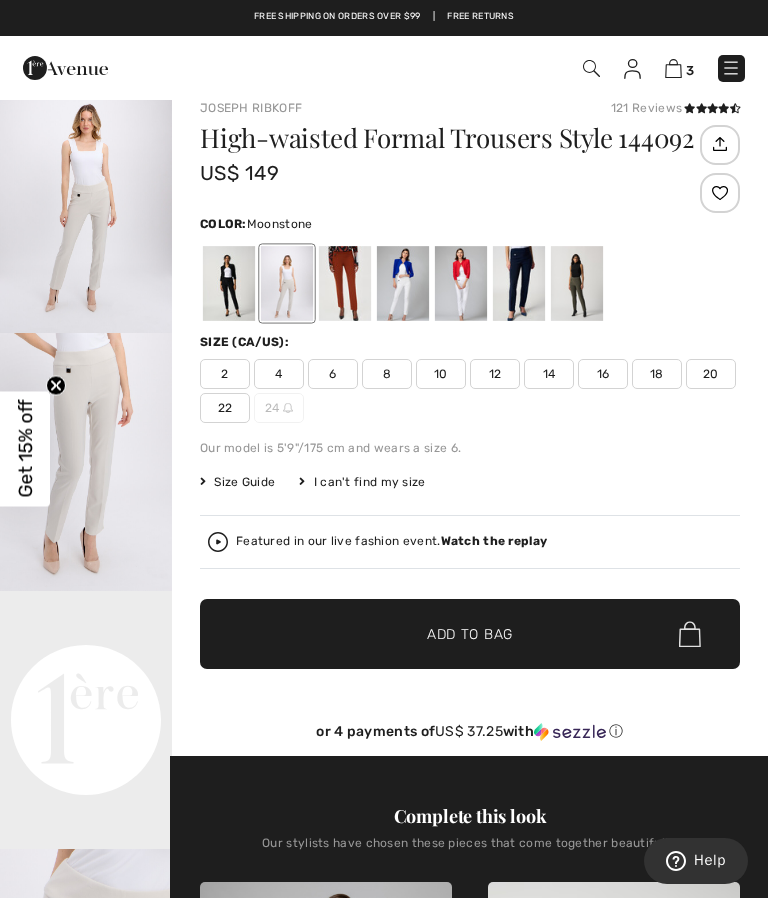 click at bounding box center [461, 283] 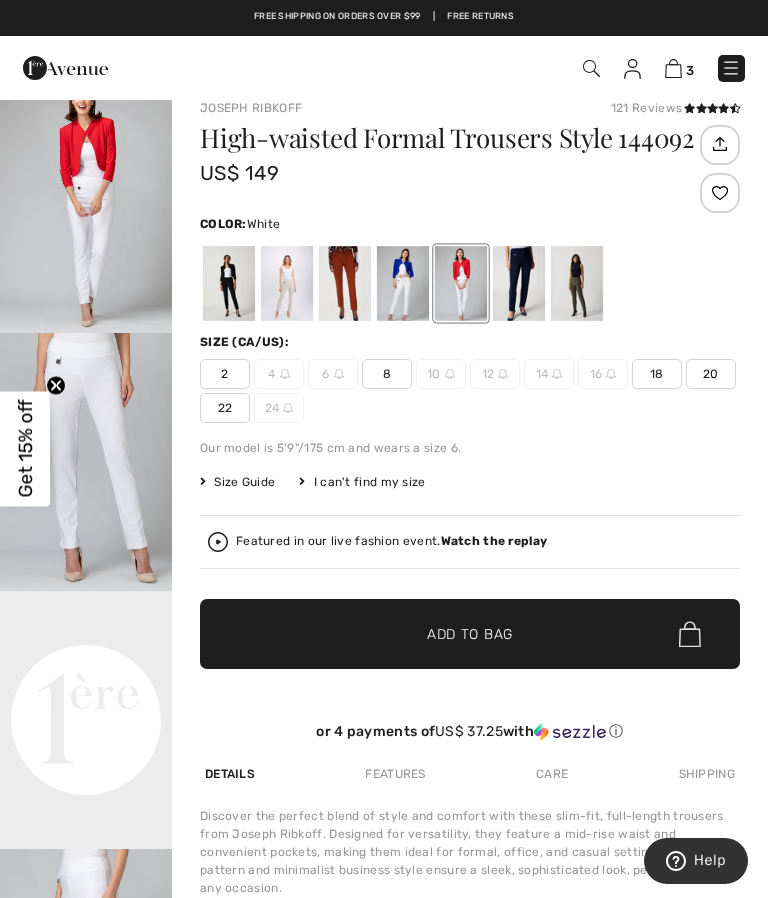 click at bounding box center [403, 283] 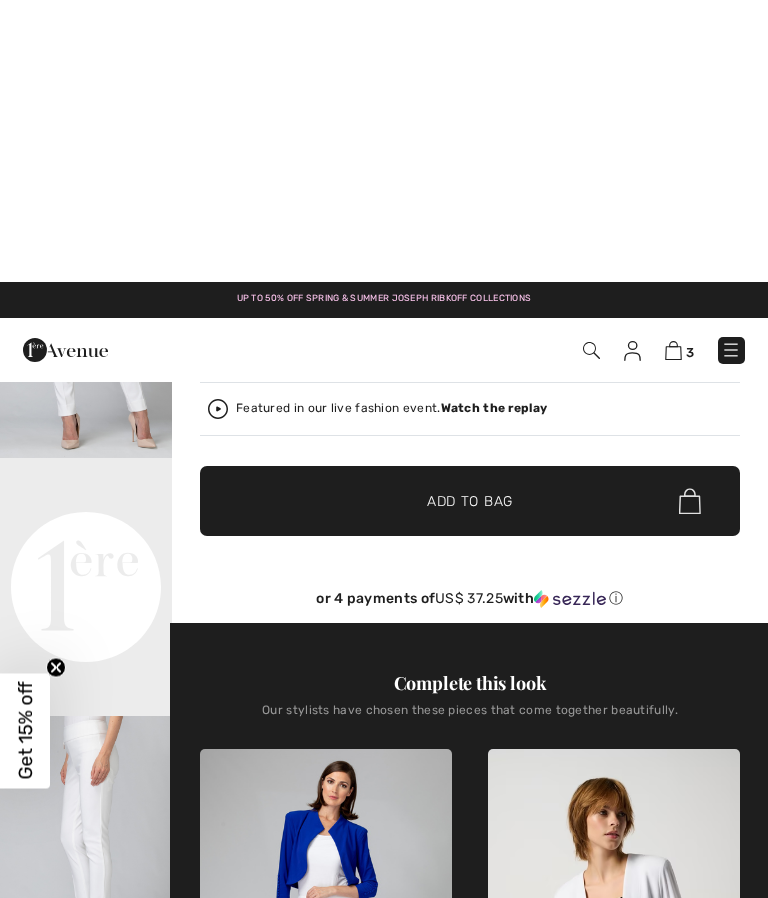 scroll, scrollTop: 0, scrollLeft: 0, axis: both 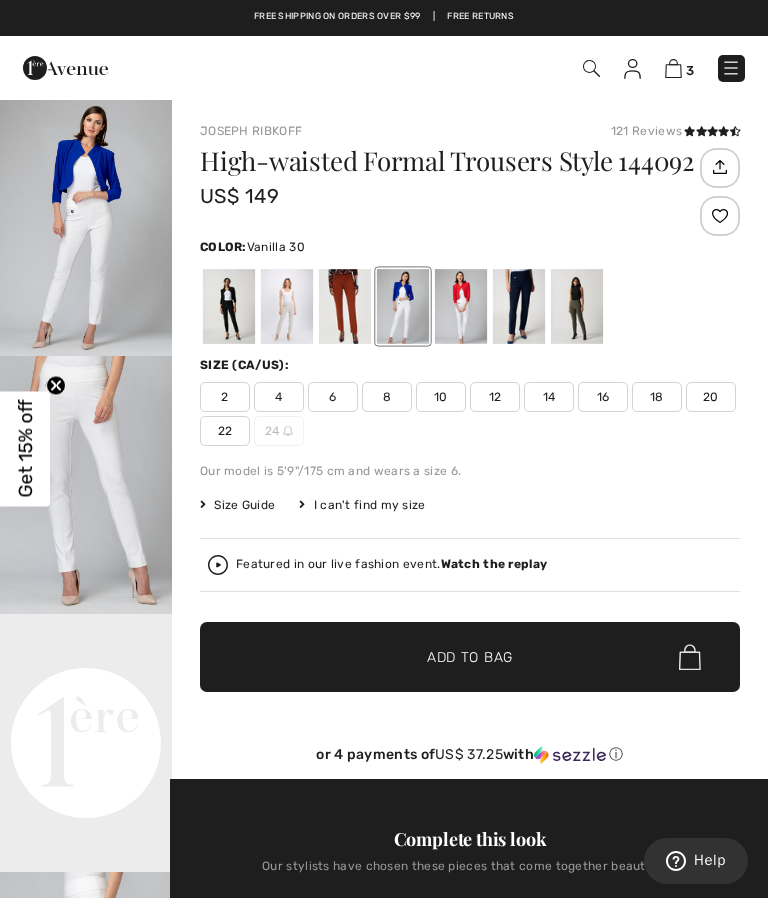 click at bounding box center (591, 68) 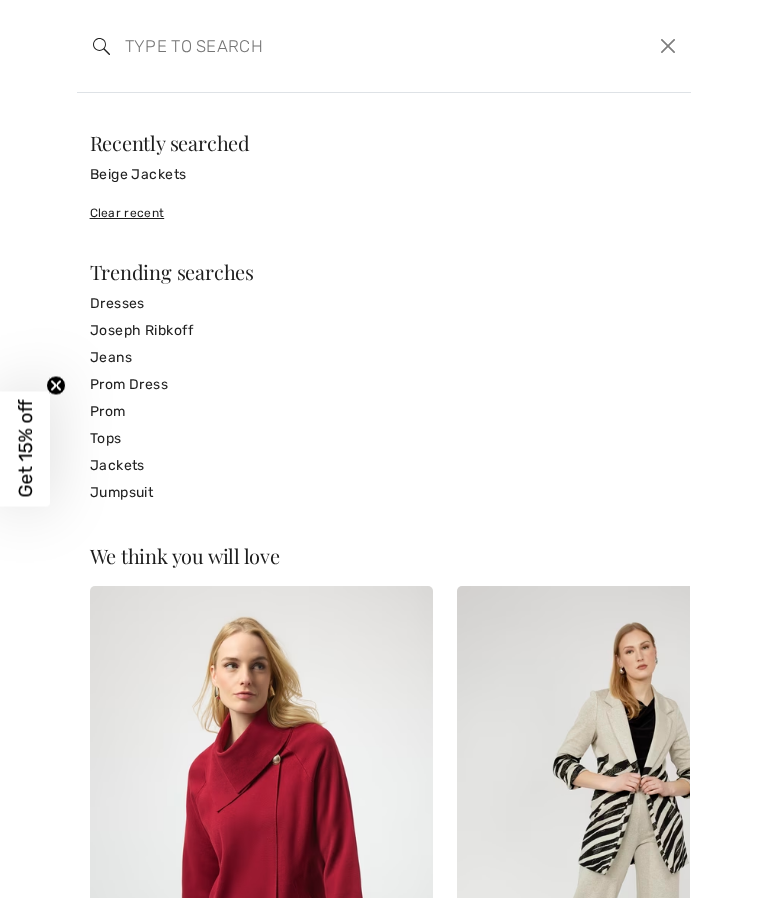 click at bounding box center (320, 46) 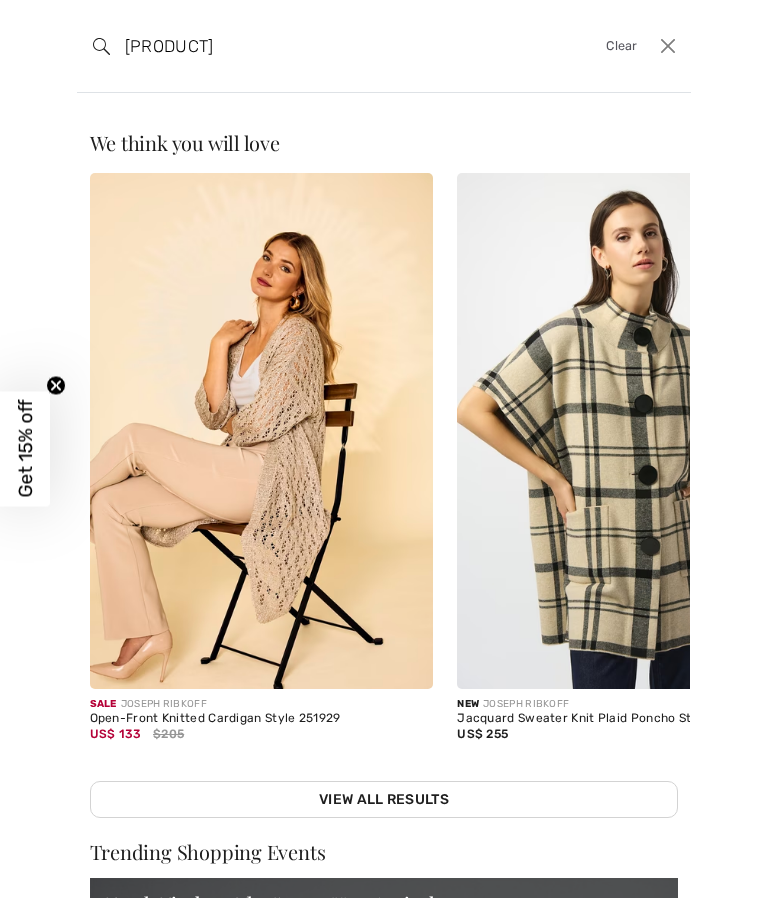 type on "Knit pleated front pant" 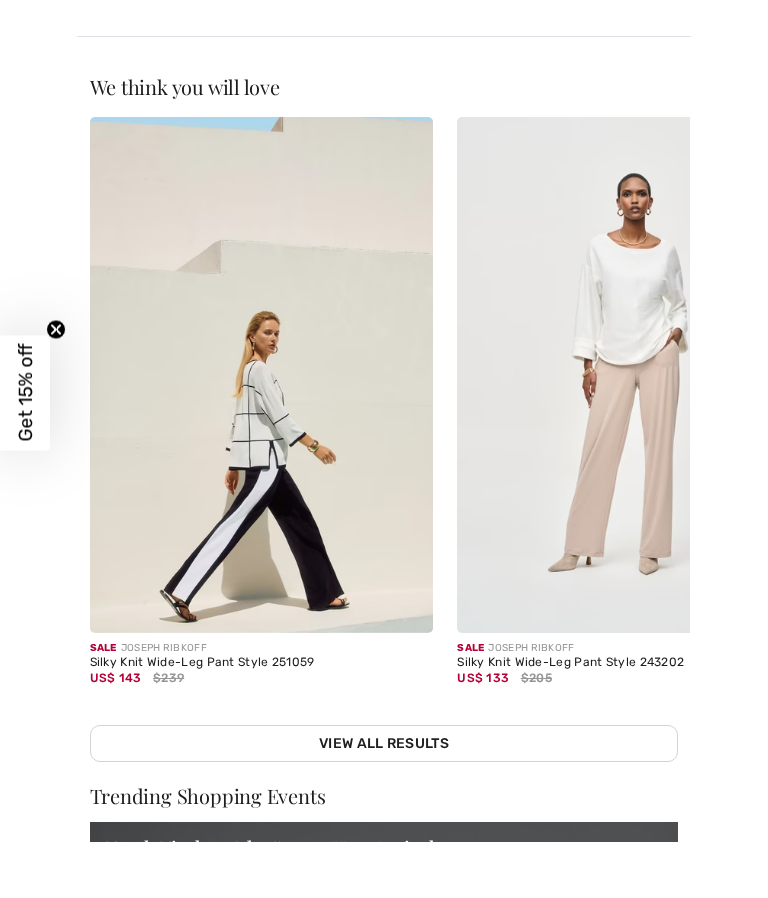 scroll, scrollTop: 0, scrollLeft: 0, axis: both 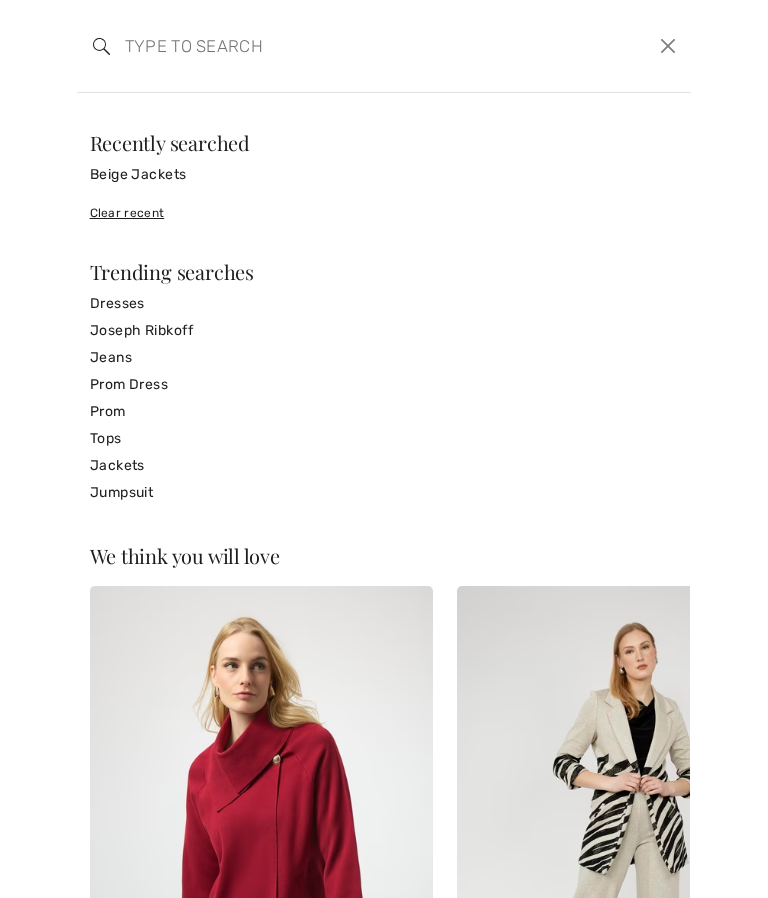 click at bounding box center (320, 46) 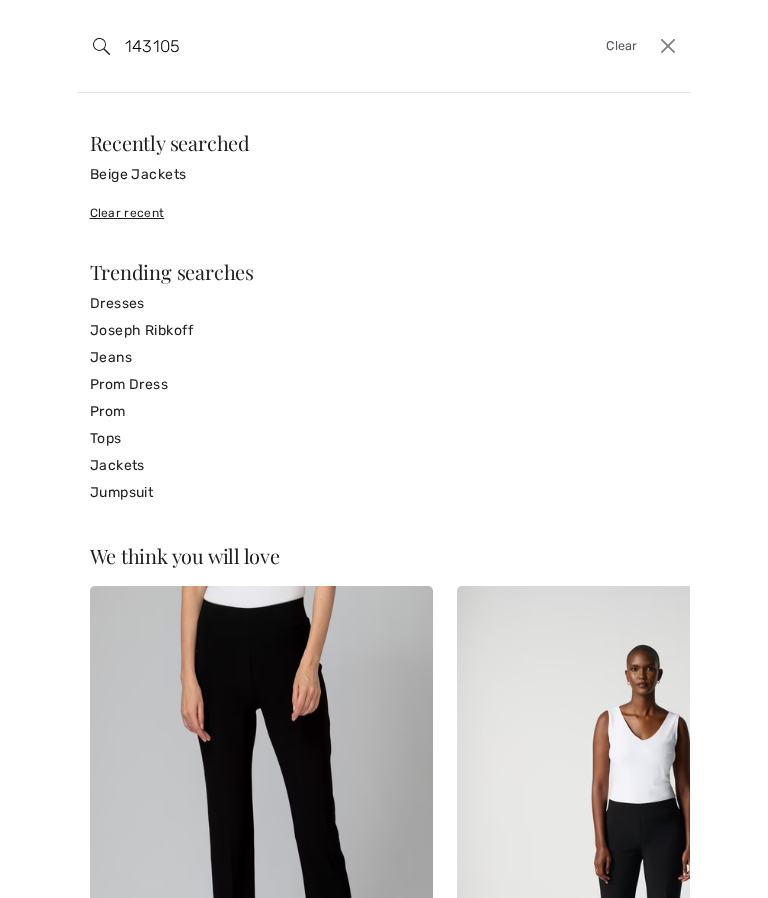 type on "143105" 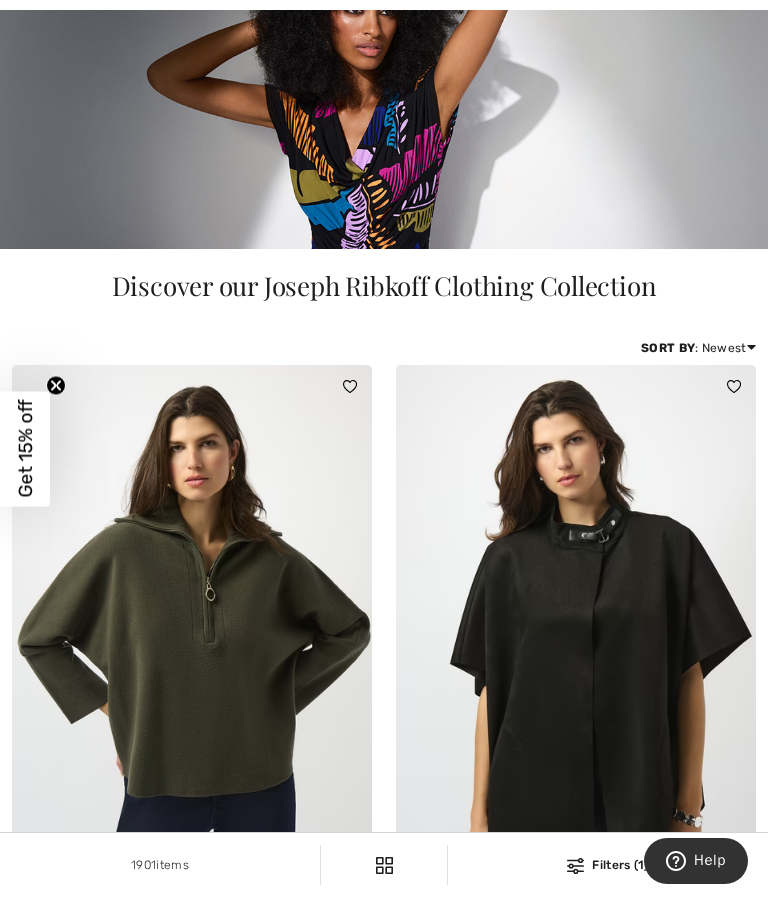 scroll, scrollTop: 380, scrollLeft: 0, axis: vertical 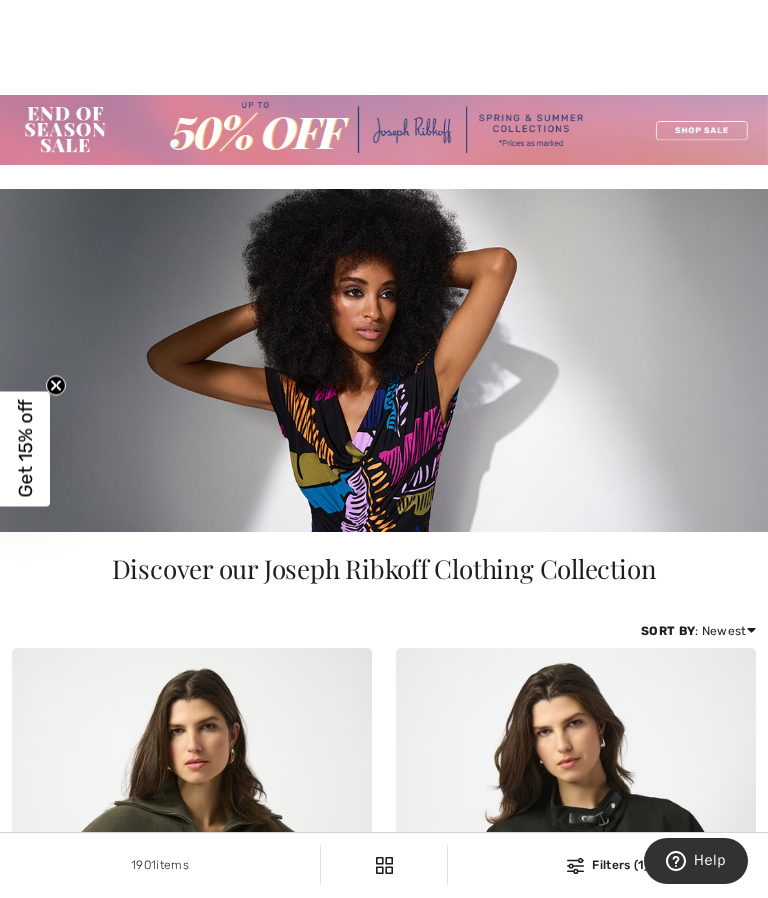 click at bounding box center (384, 46) 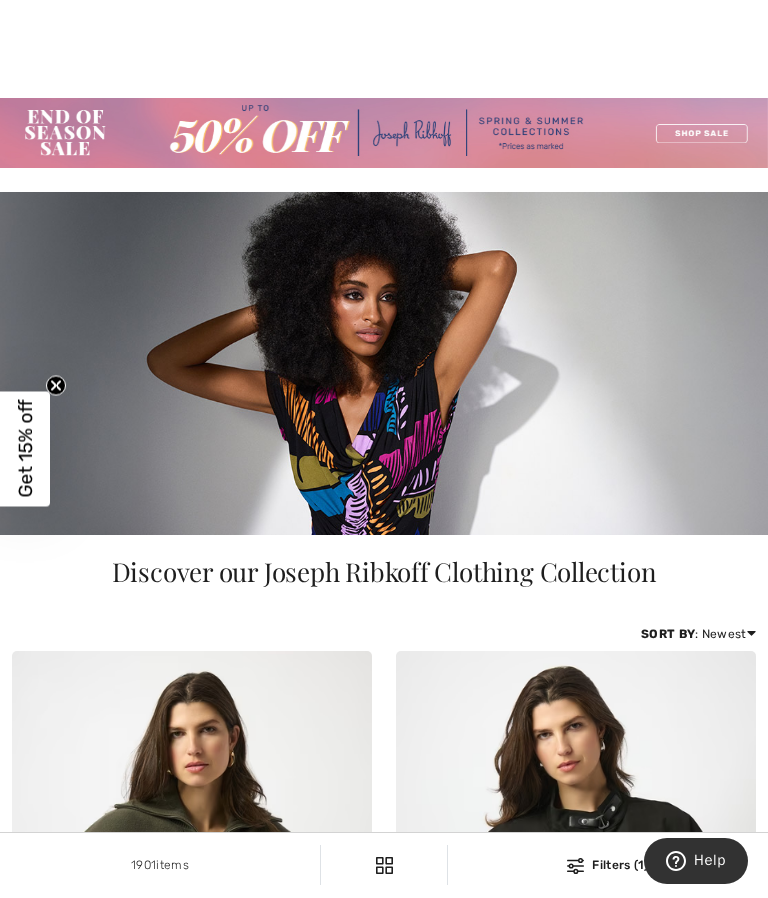 click at bounding box center [384, 49] 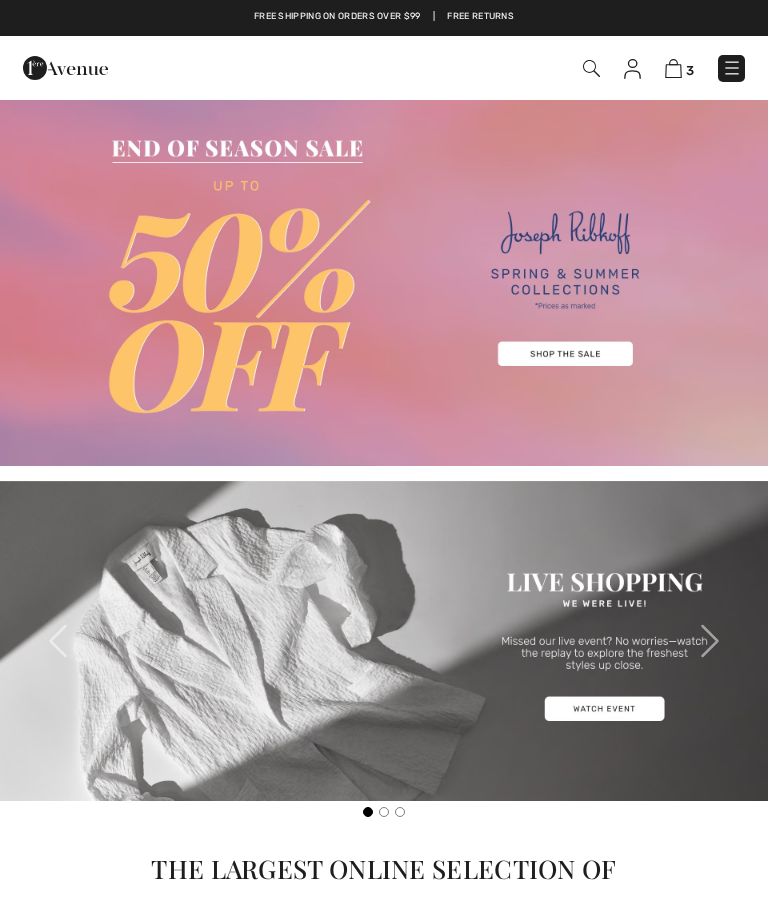 scroll, scrollTop: 0, scrollLeft: 0, axis: both 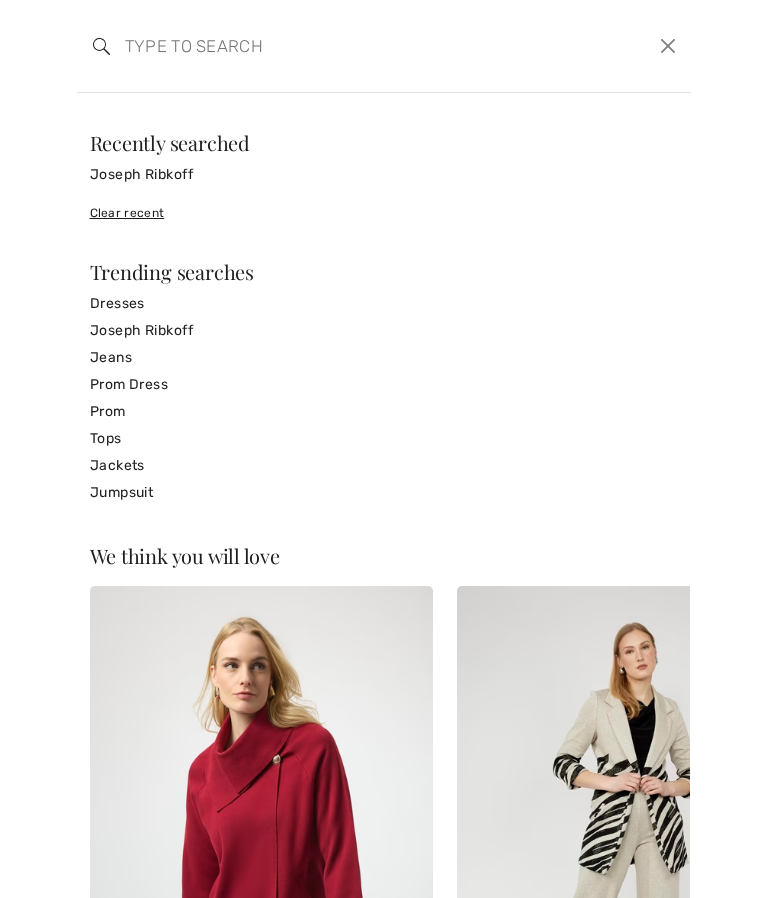 click at bounding box center [320, 46] 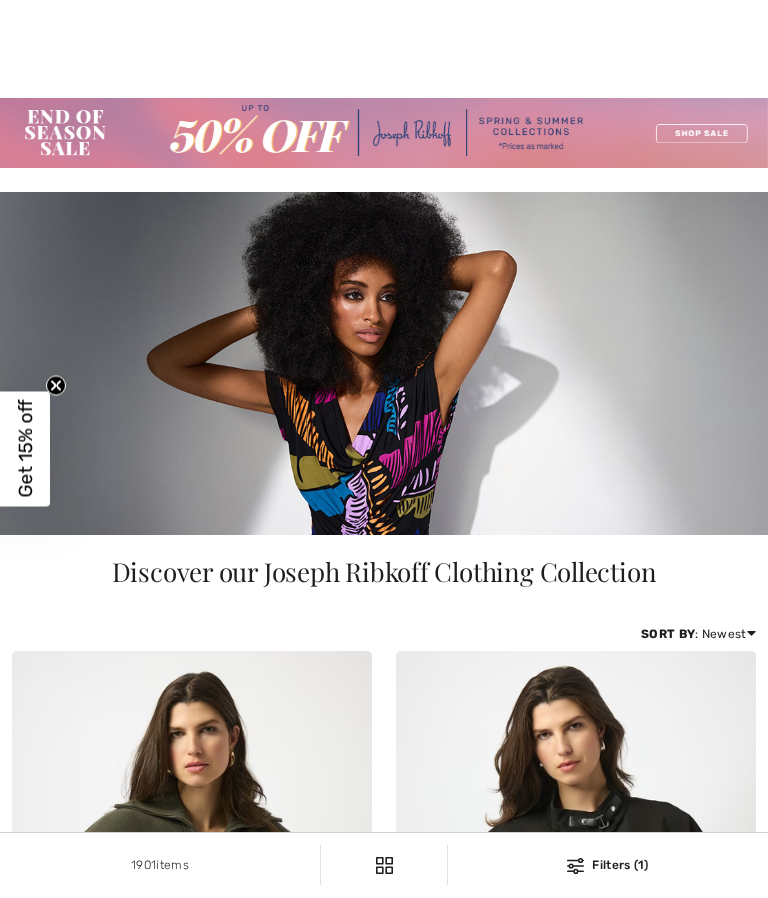 checkbox on "true" 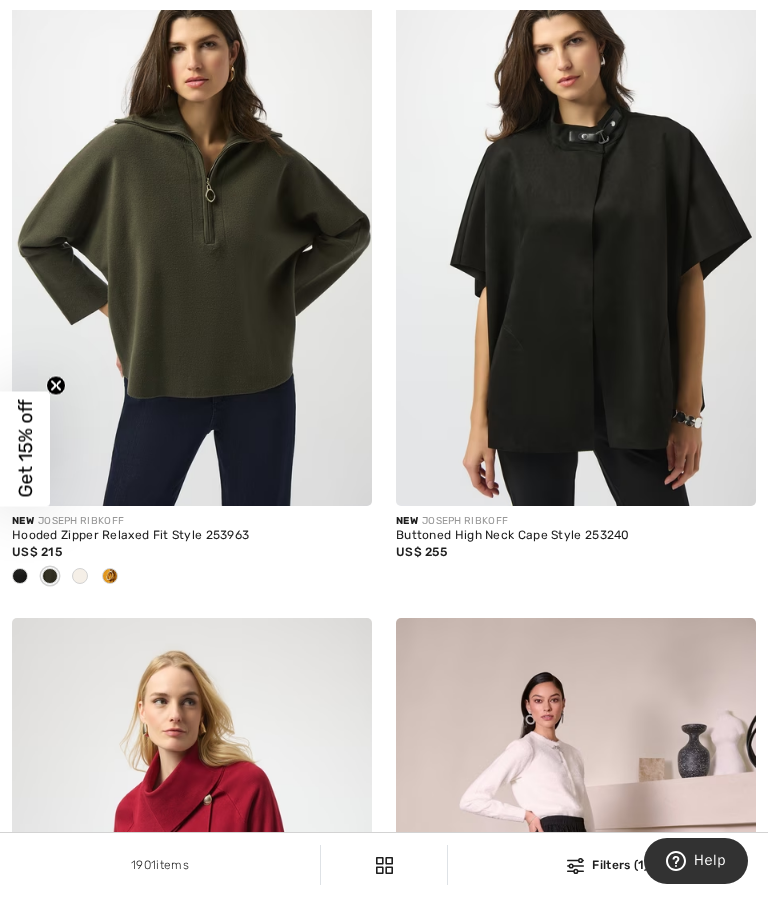 scroll, scrollTop: 0, scrollLeft: 0, axis: both 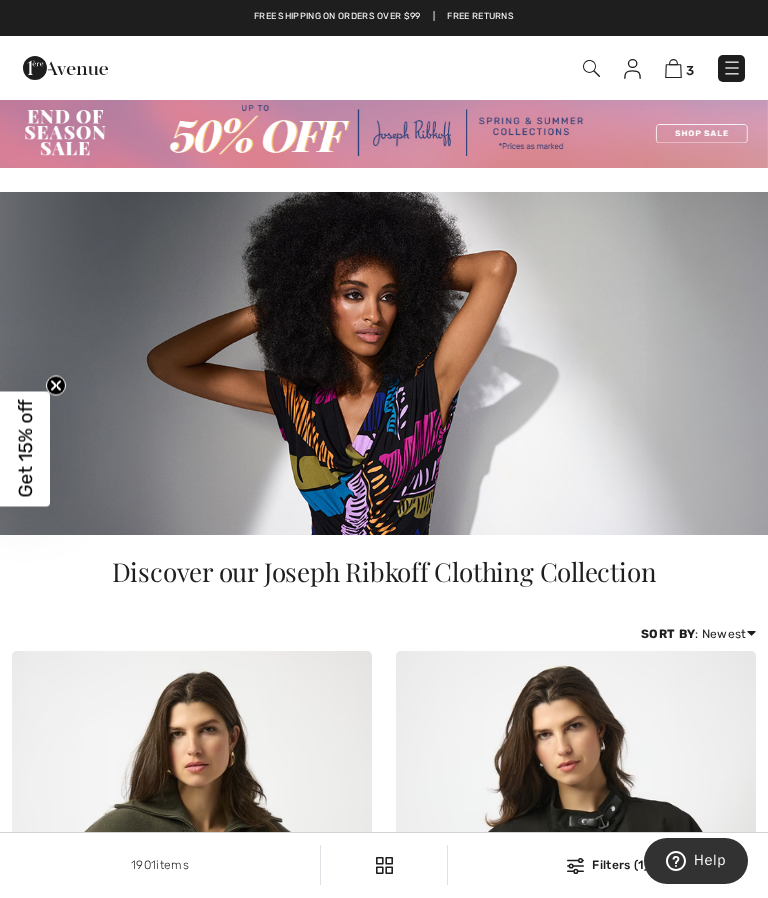 click on "3" at bounding box center (690, 70) 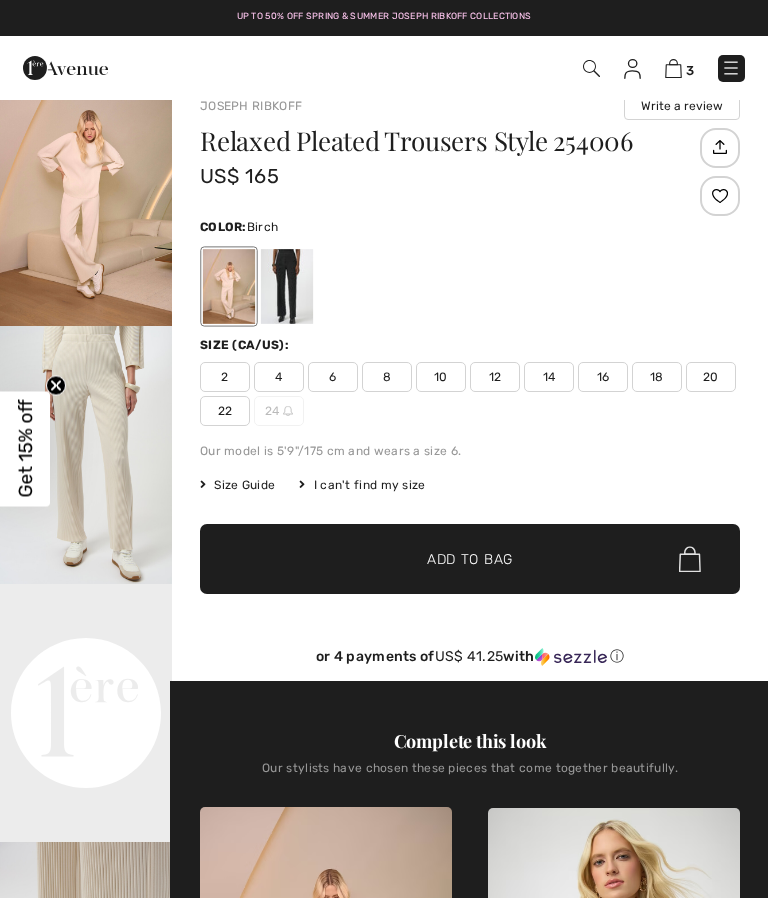 scroll, scrollTop: 30, scrollLeft: 0, axis: vertical 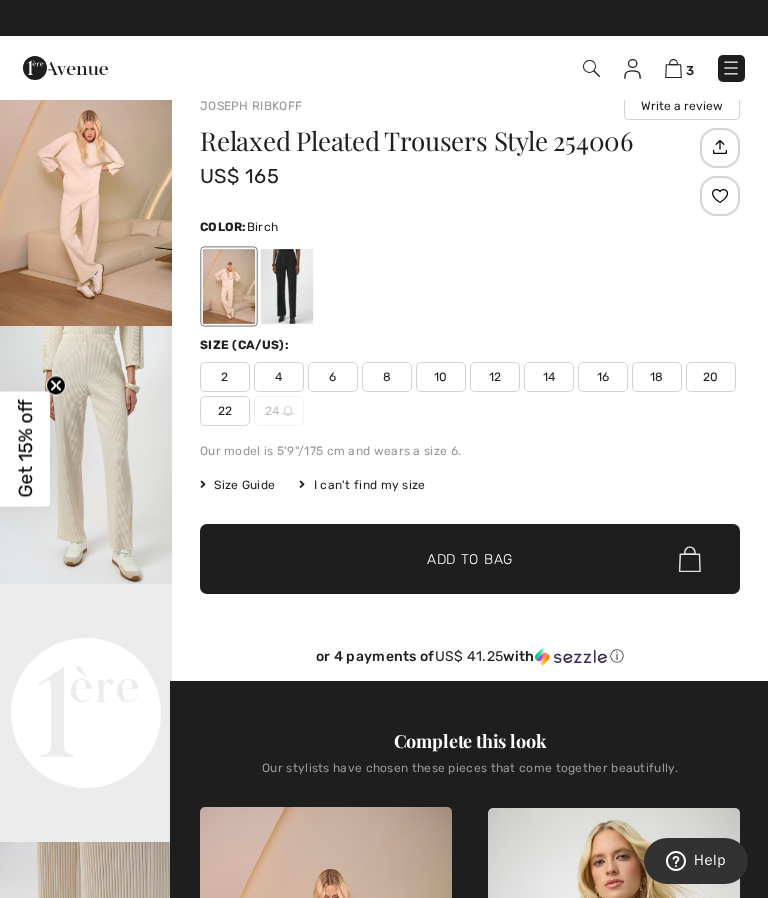 click at bounding box center (229, 286) 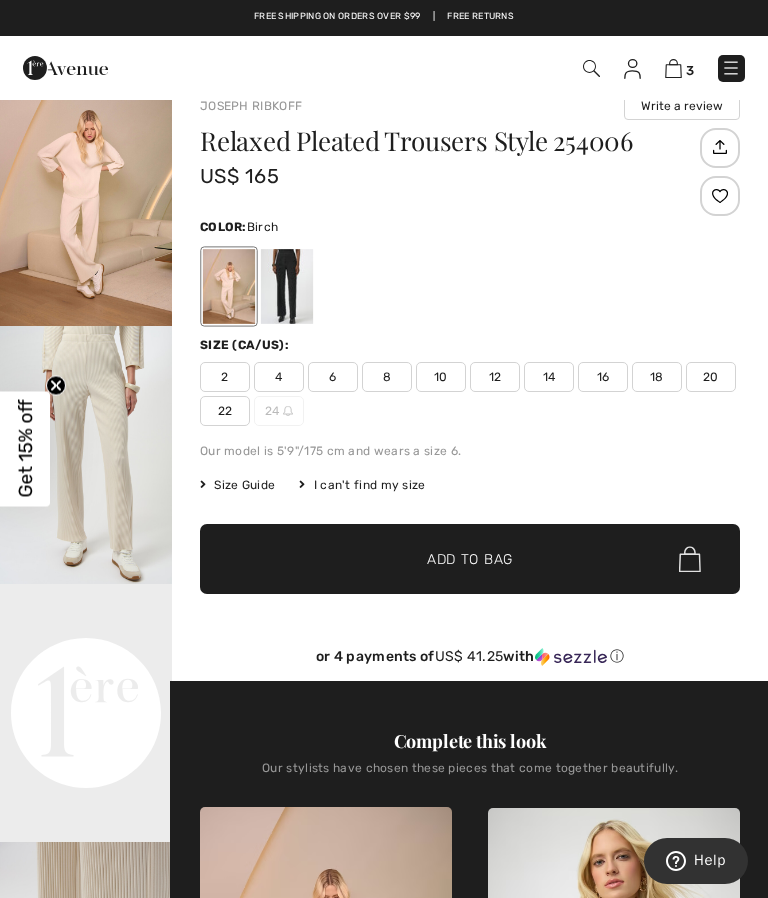 click at bounding box center (719, 147) 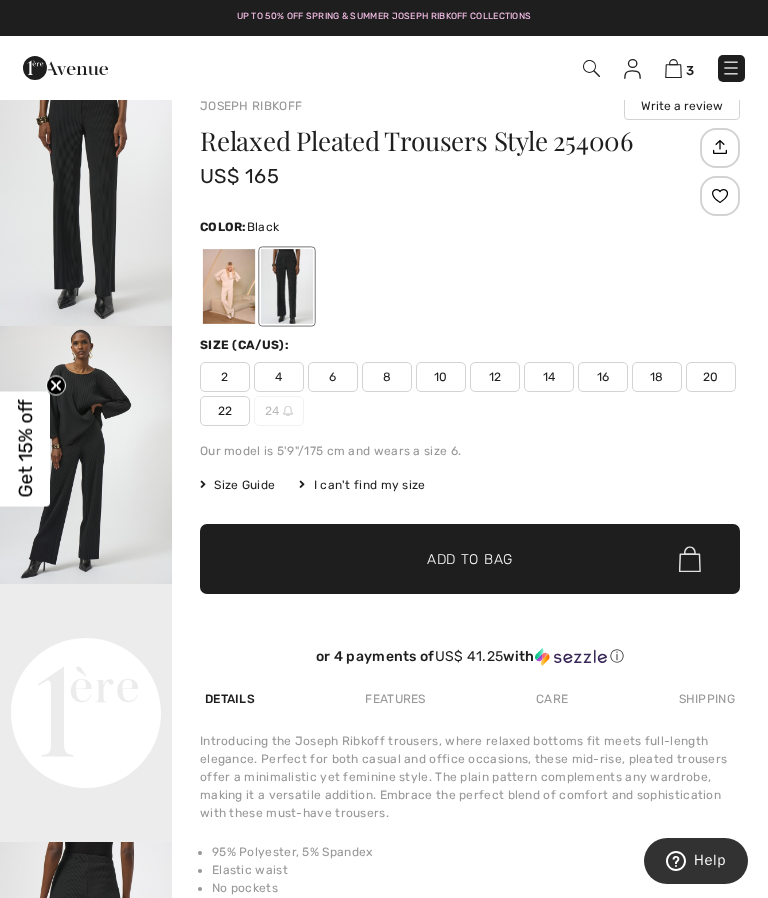 click at bounding box center [287, 286] 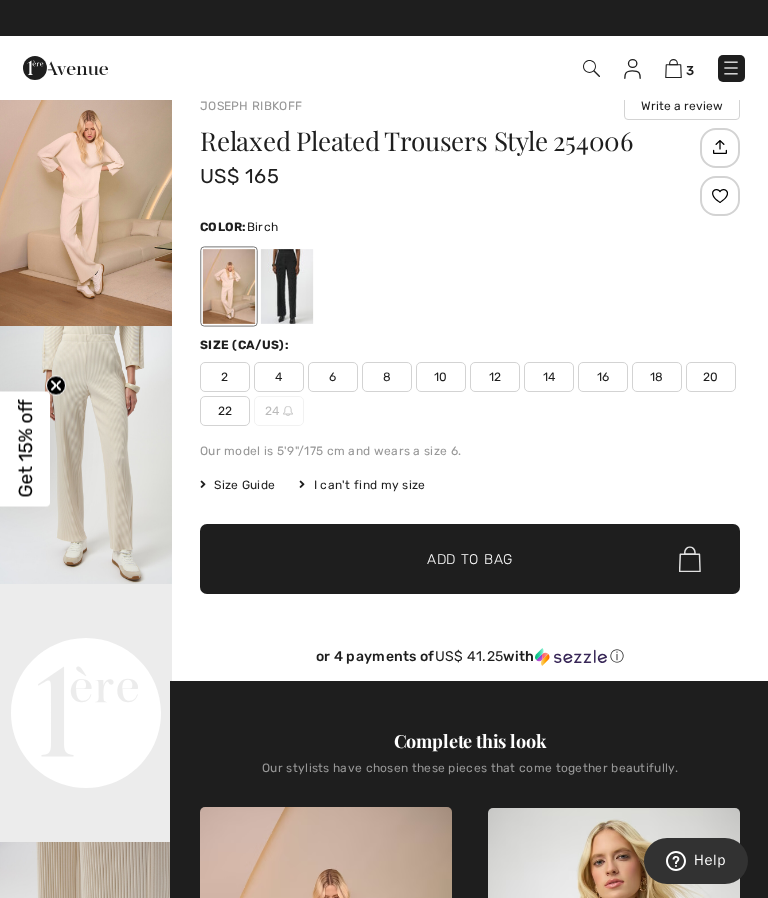 click at bounding box center [86, 455] 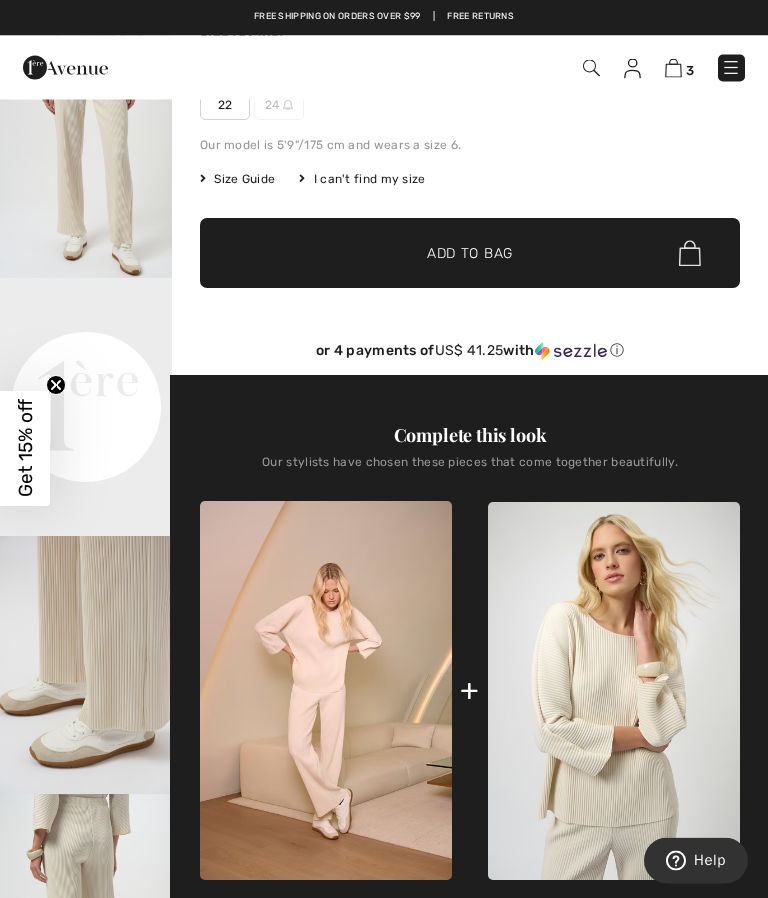 scroll, scrollTop: 336, scrollLeft: 0, axis: vertical 